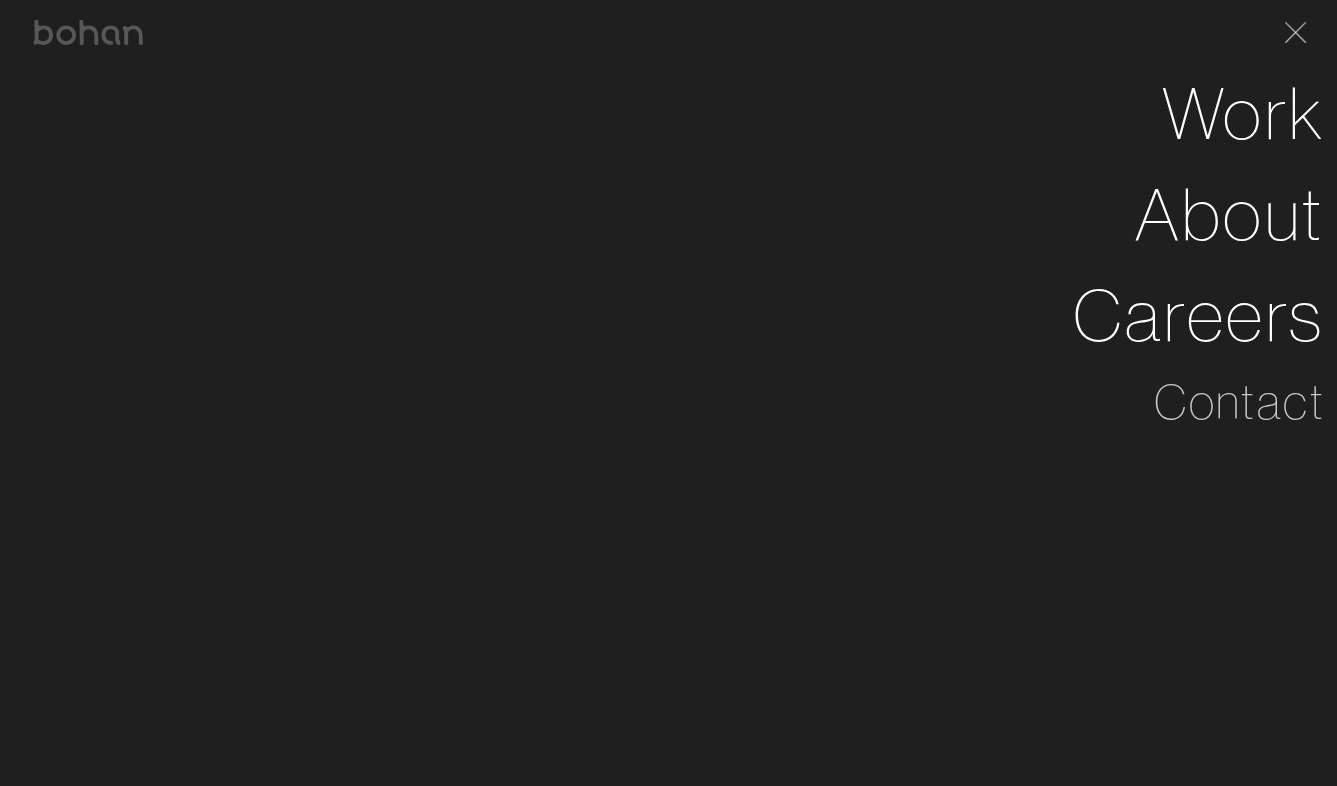 scroll, scrollTop: 0, scrollLeft: 0, axis: both 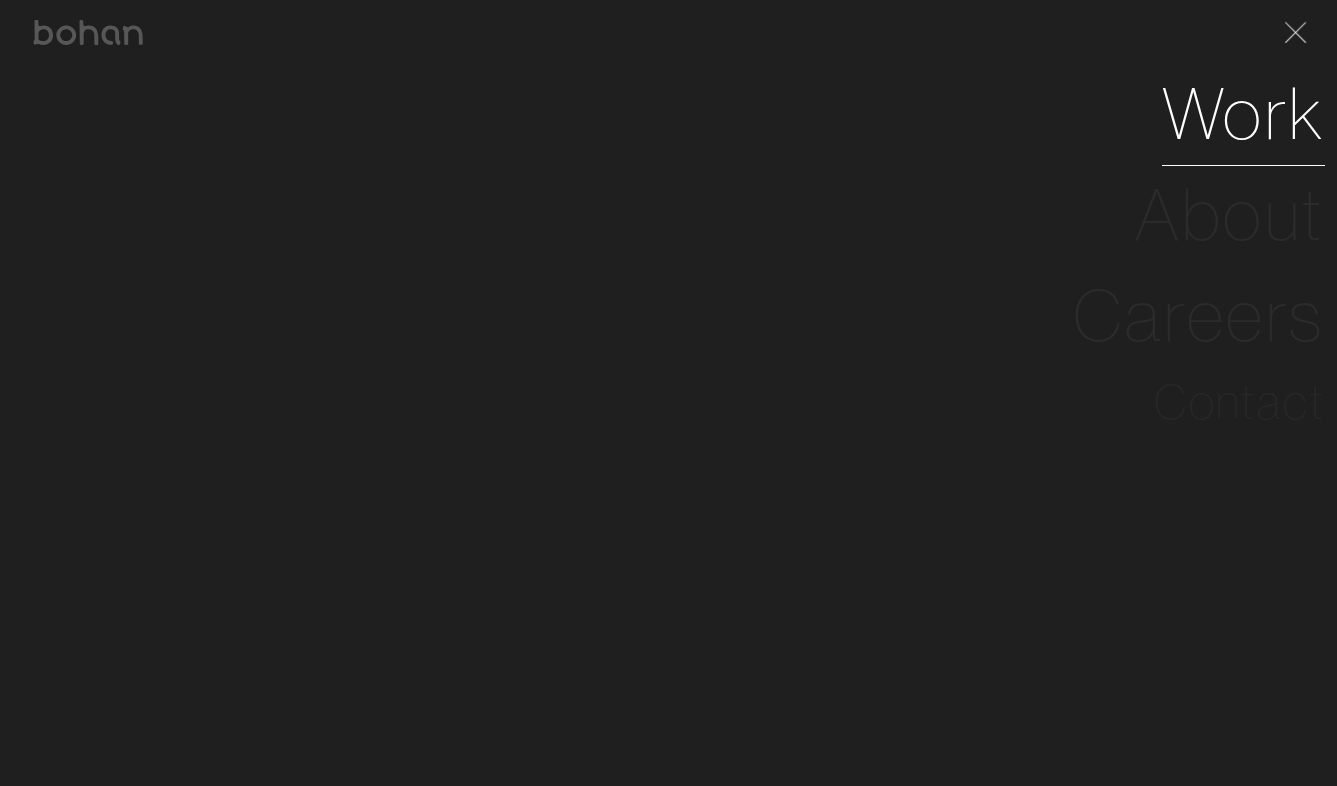 click on "Work" at bounding box center [1243, 114] 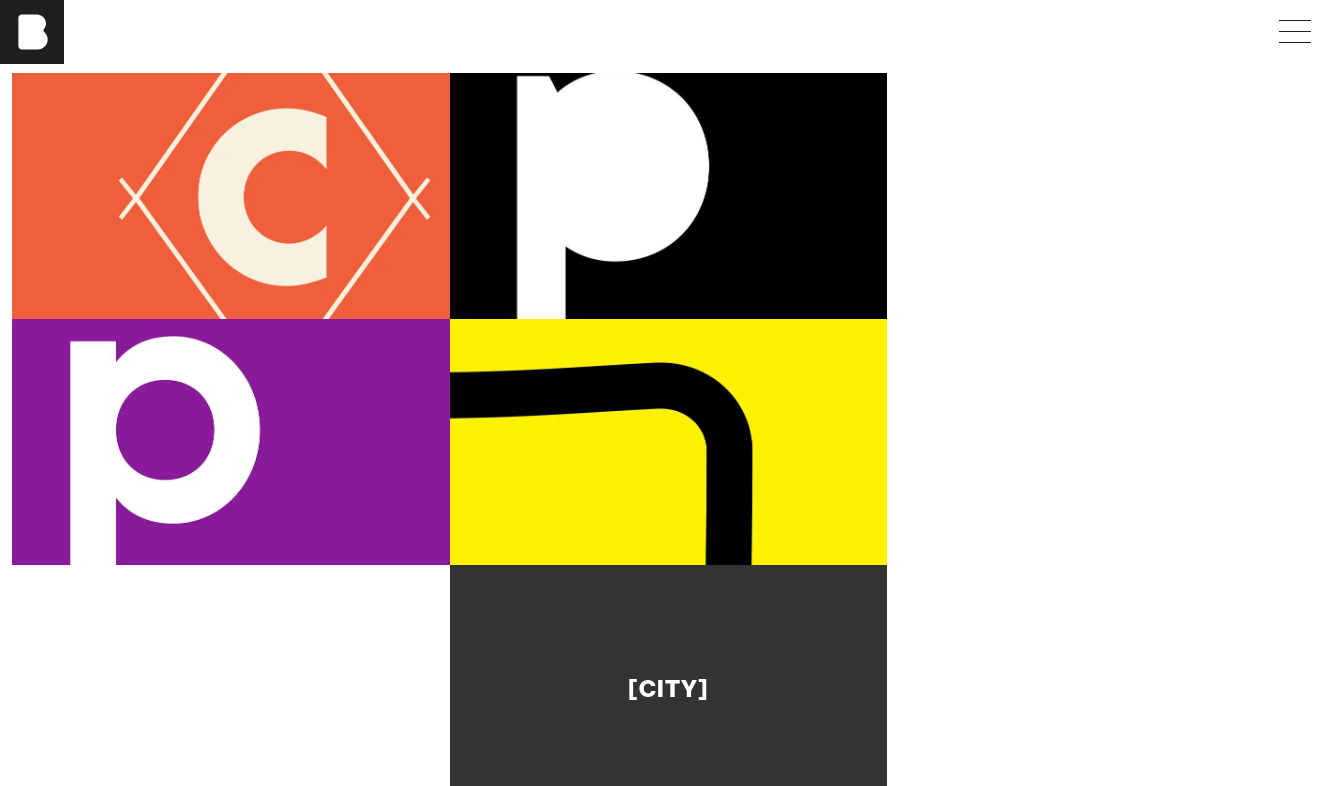 scroll, scrollTop: 214, scrollLeft: 0, axis: vertical 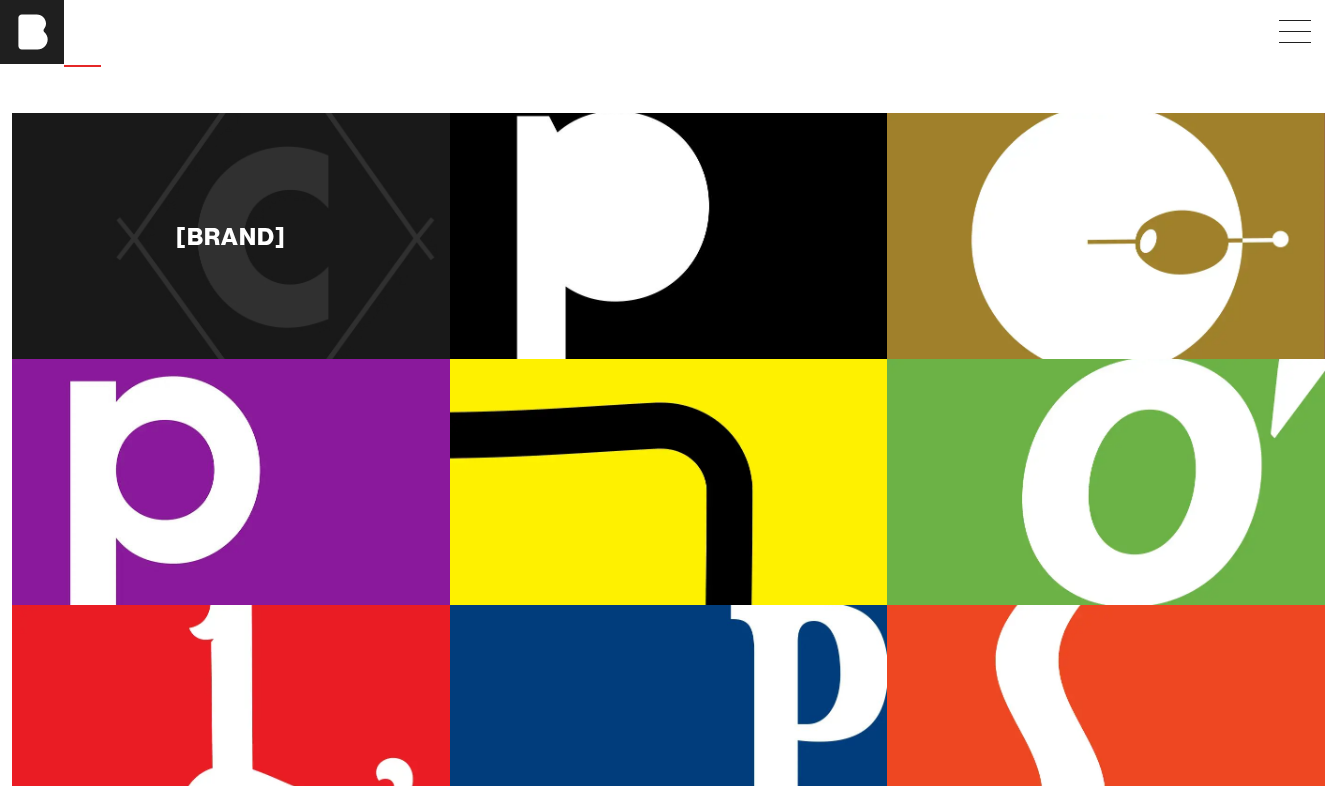 click on "[BRAND]" at bounding box center (231, 236) 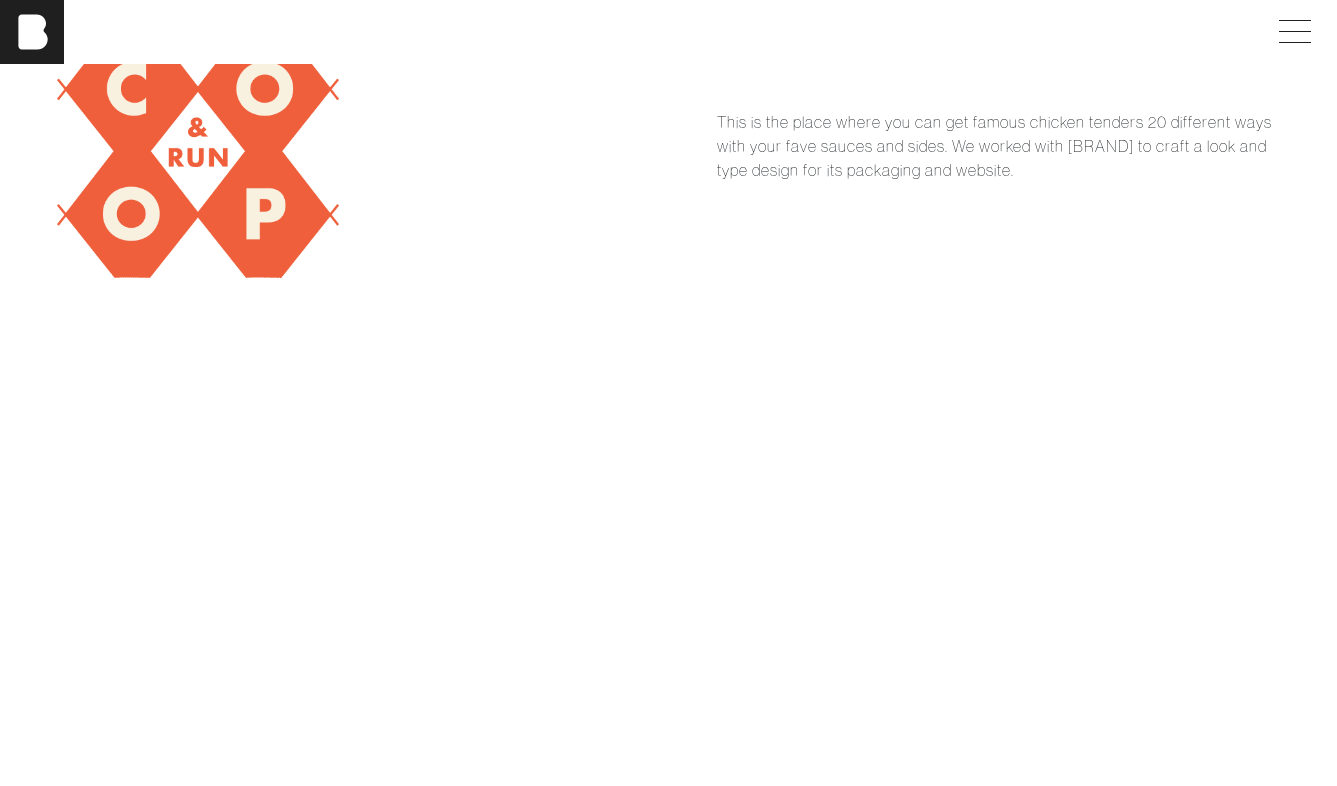 scroll, scrollTop: 1443, scrollLeft: 0, axis: vertical 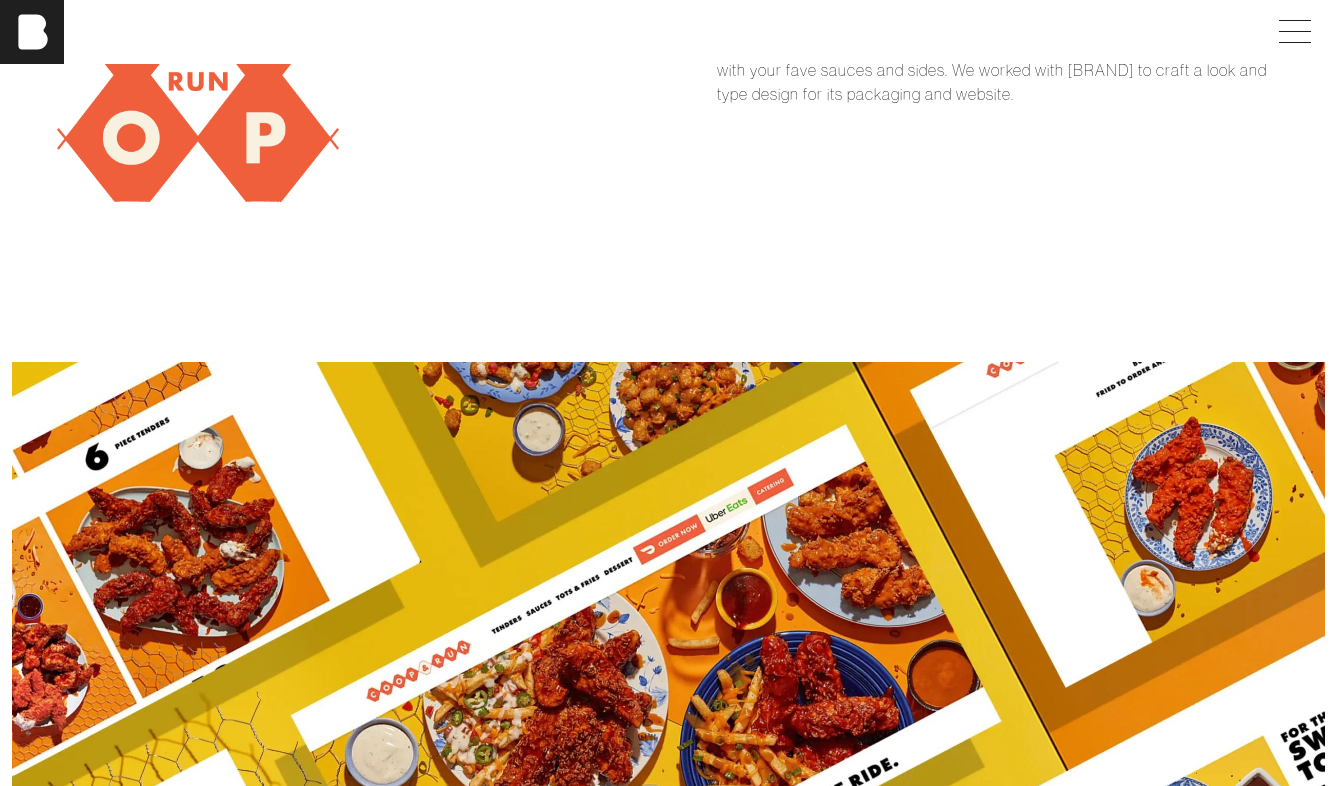 drag, startPoint x: 736, startPoint y: 249, endPoint x: 930, endPoint y: 420, distance: 258.60587 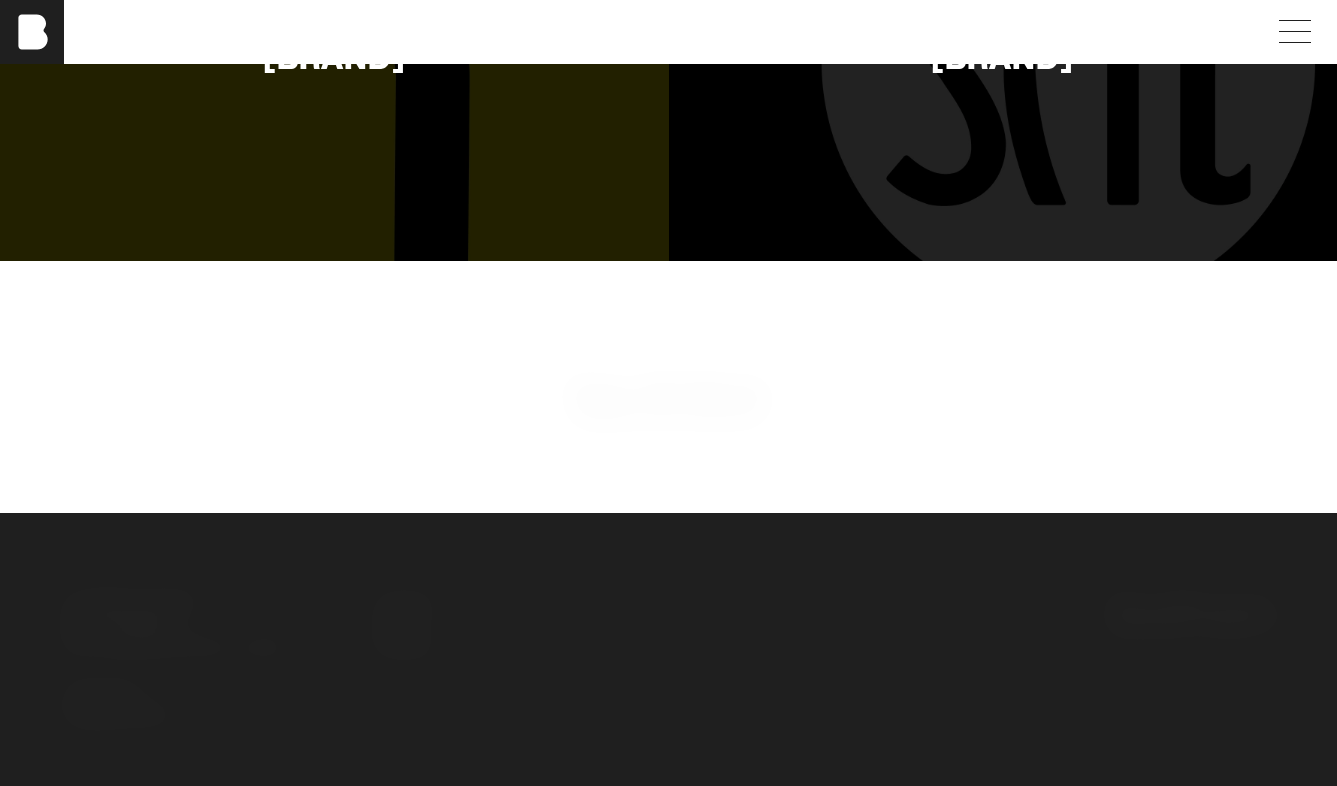 scroll, scrollTop: 7785, scrollLeft: 0, axis: vertical 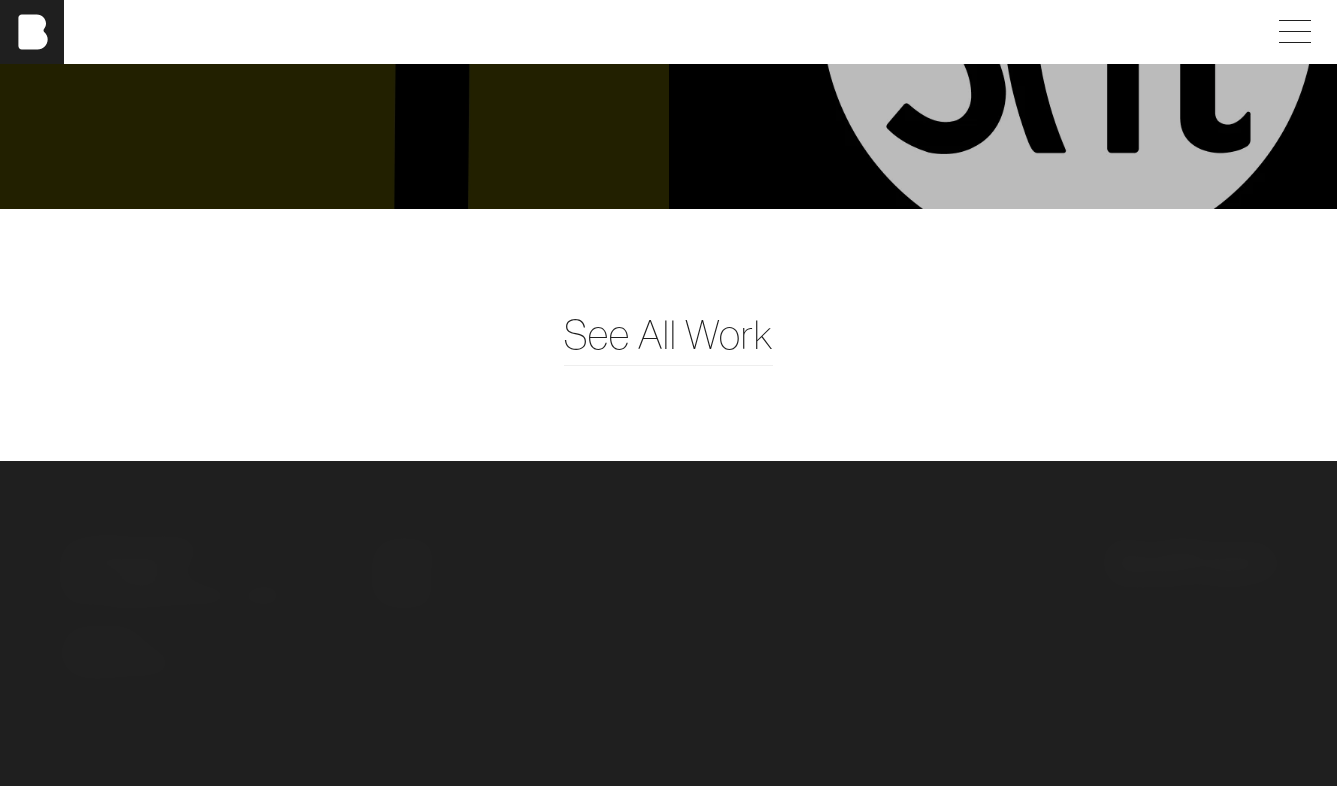 click on "[BRAND]" at bounding box center (1003, 9) 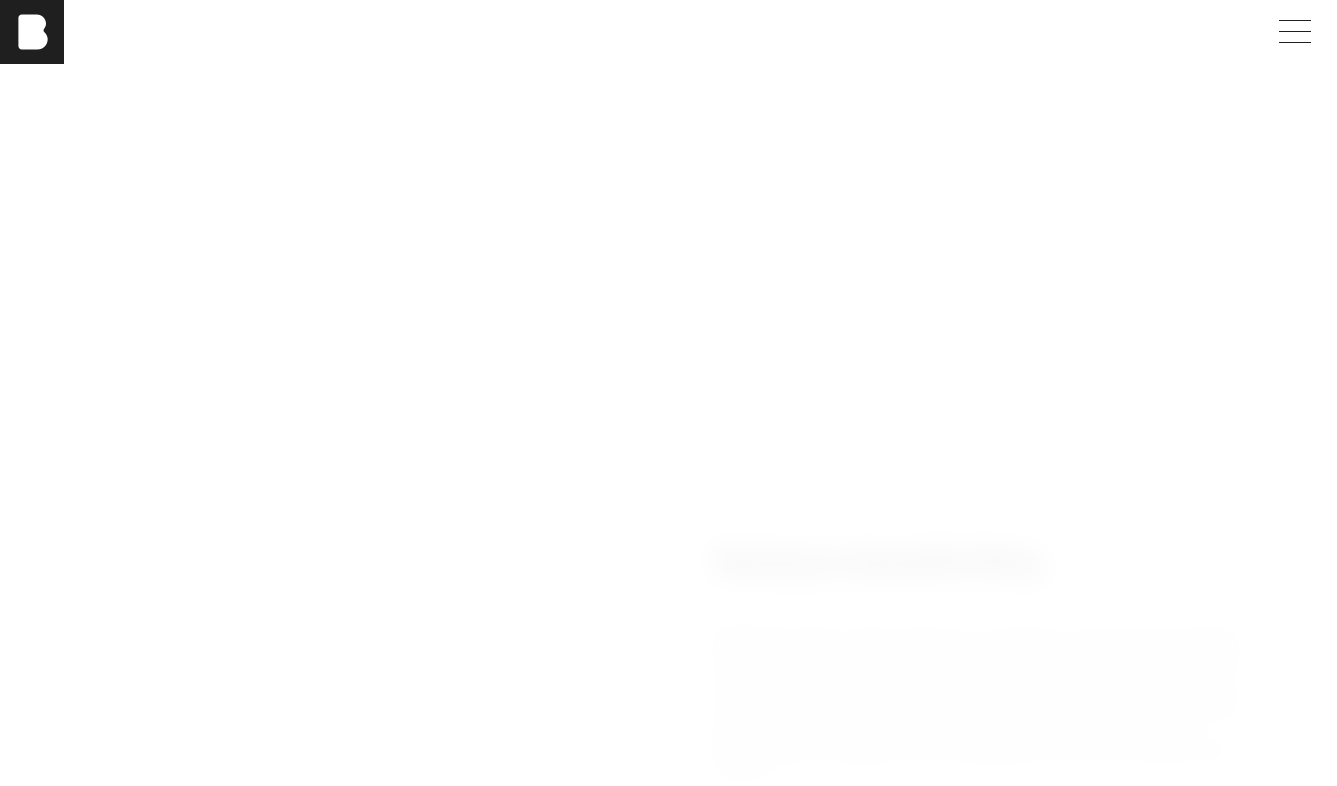 scroll, scrollTop: 885, scrollLeft: 0, axis: vertical 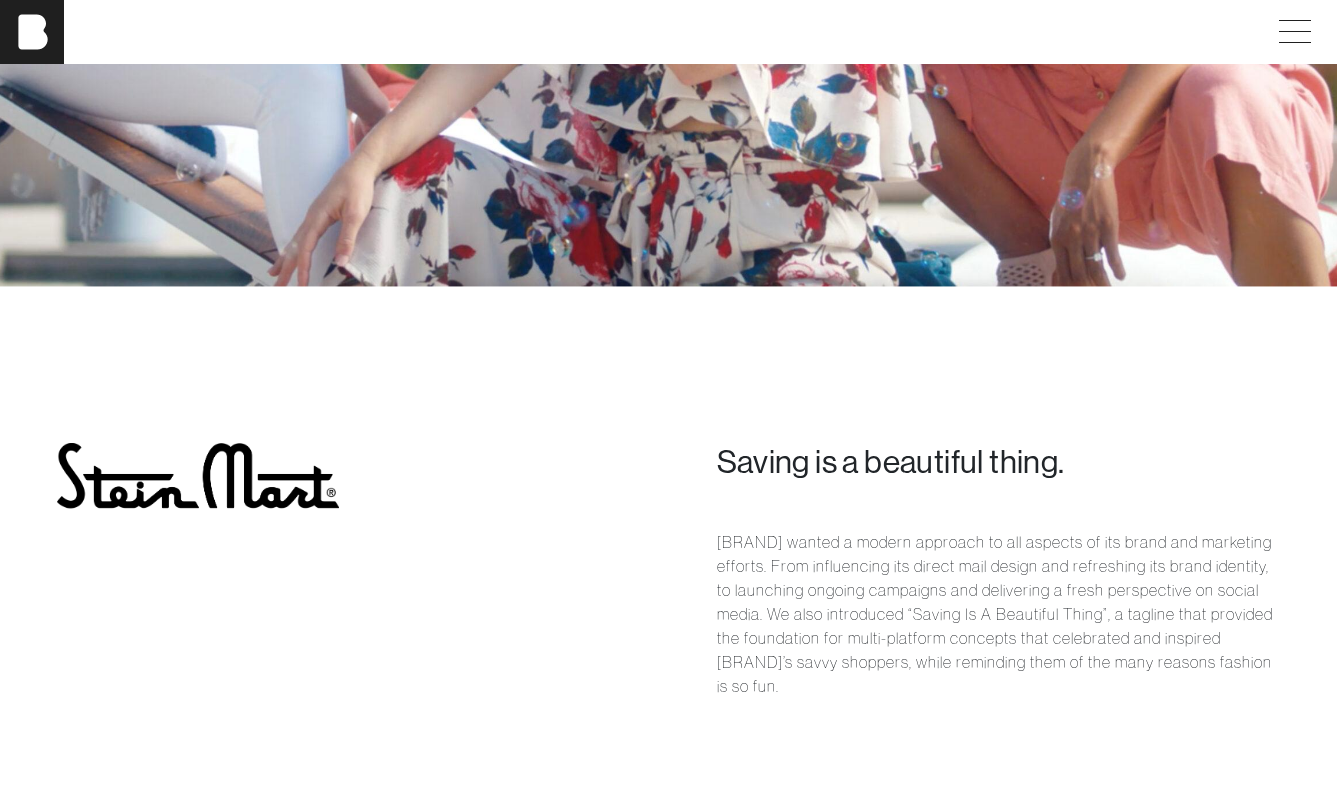 drag, startPoint x: 698, startPoint y: 464, endPoint x: 835, endPoint y: 681, distance: 256.62814 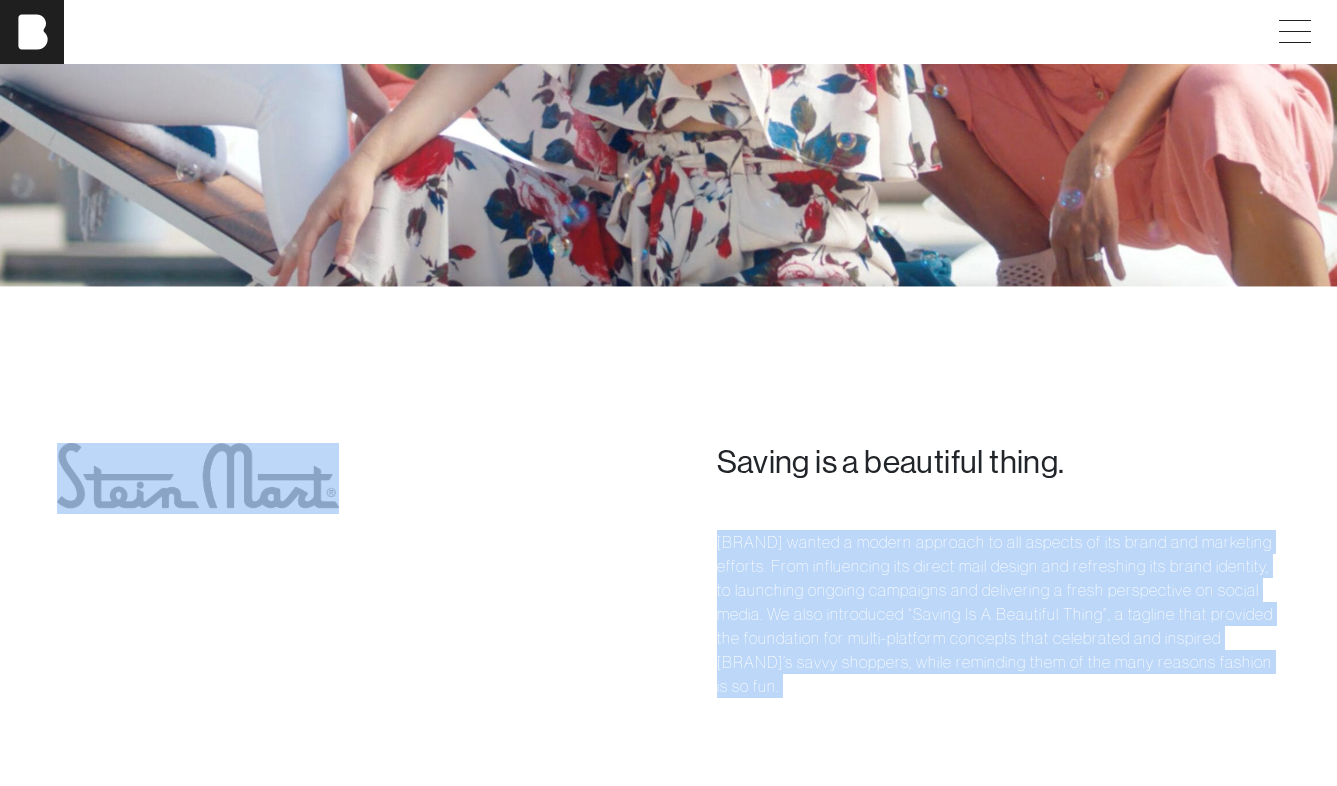 drag, startPoint x: 835, startPoint y: 681, endPoint x: 831, endPoint y: 527, distance: 154.05194 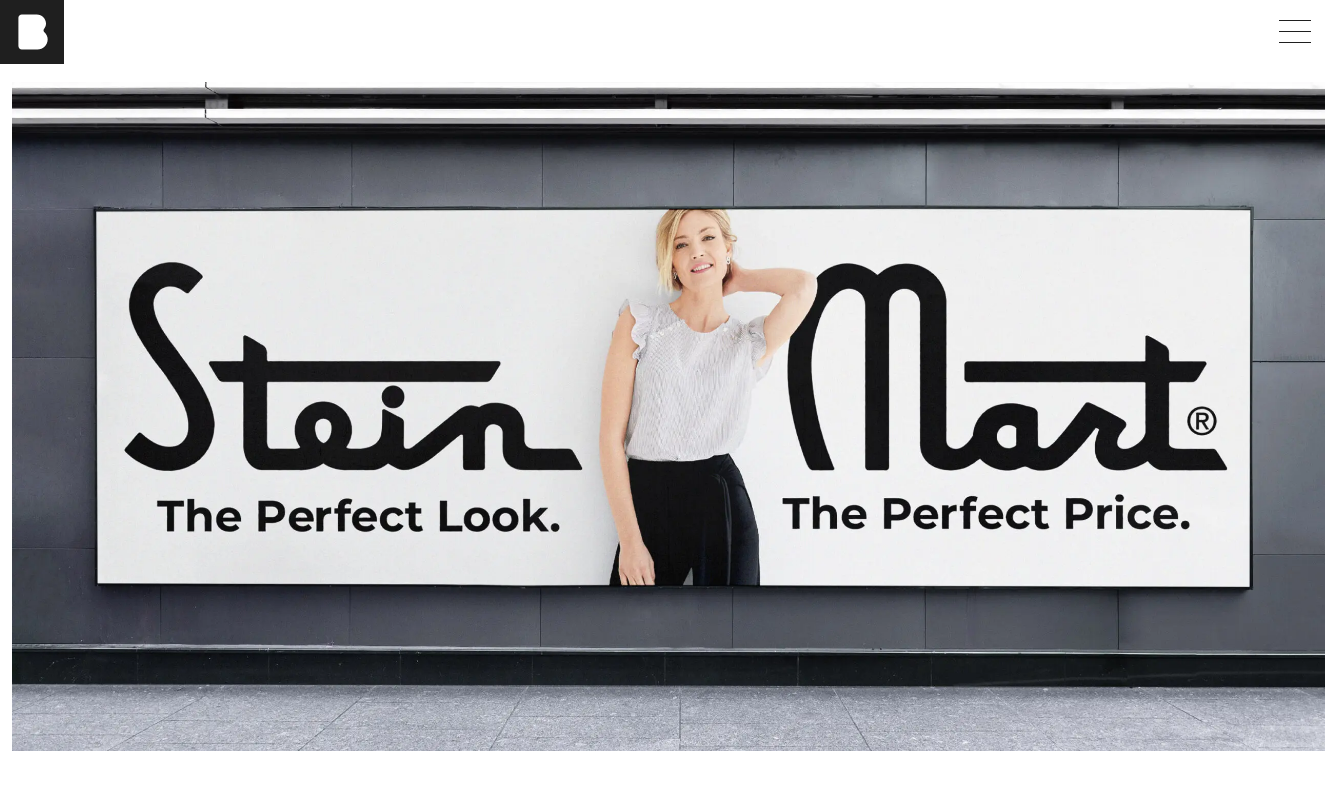 scroll, scrollTop: 4701, scrollLeft: 0, axis: vertical 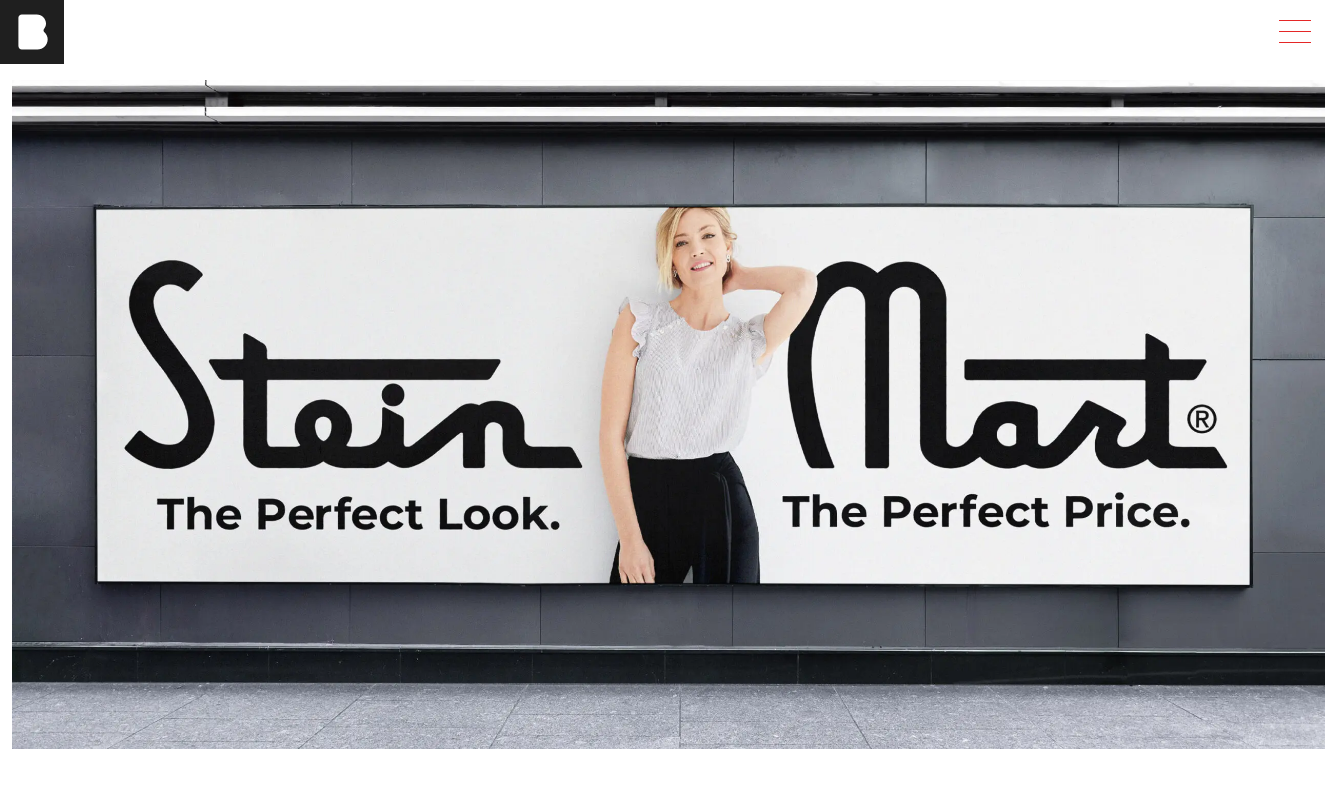 click at bounding box center [1291, 32] 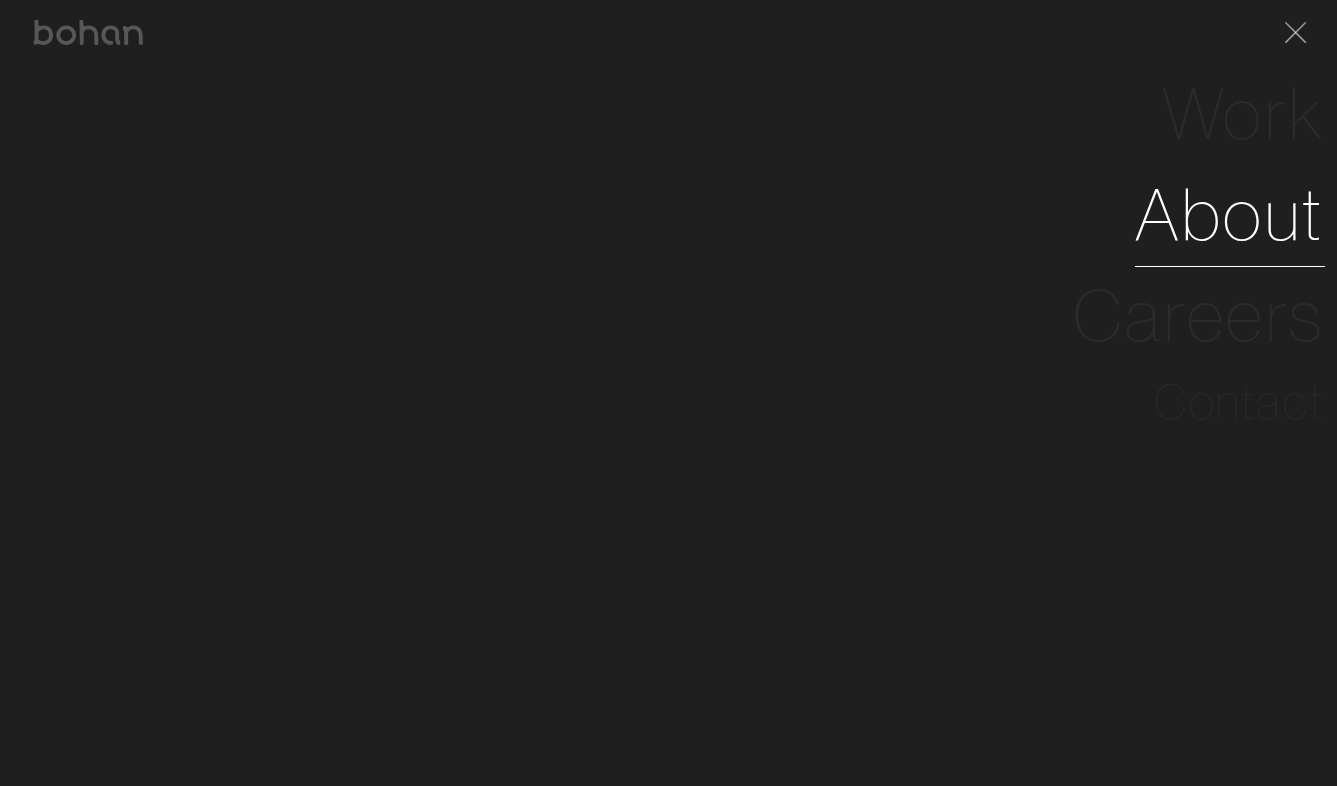click on "About" at bounding box center (1230, 215) 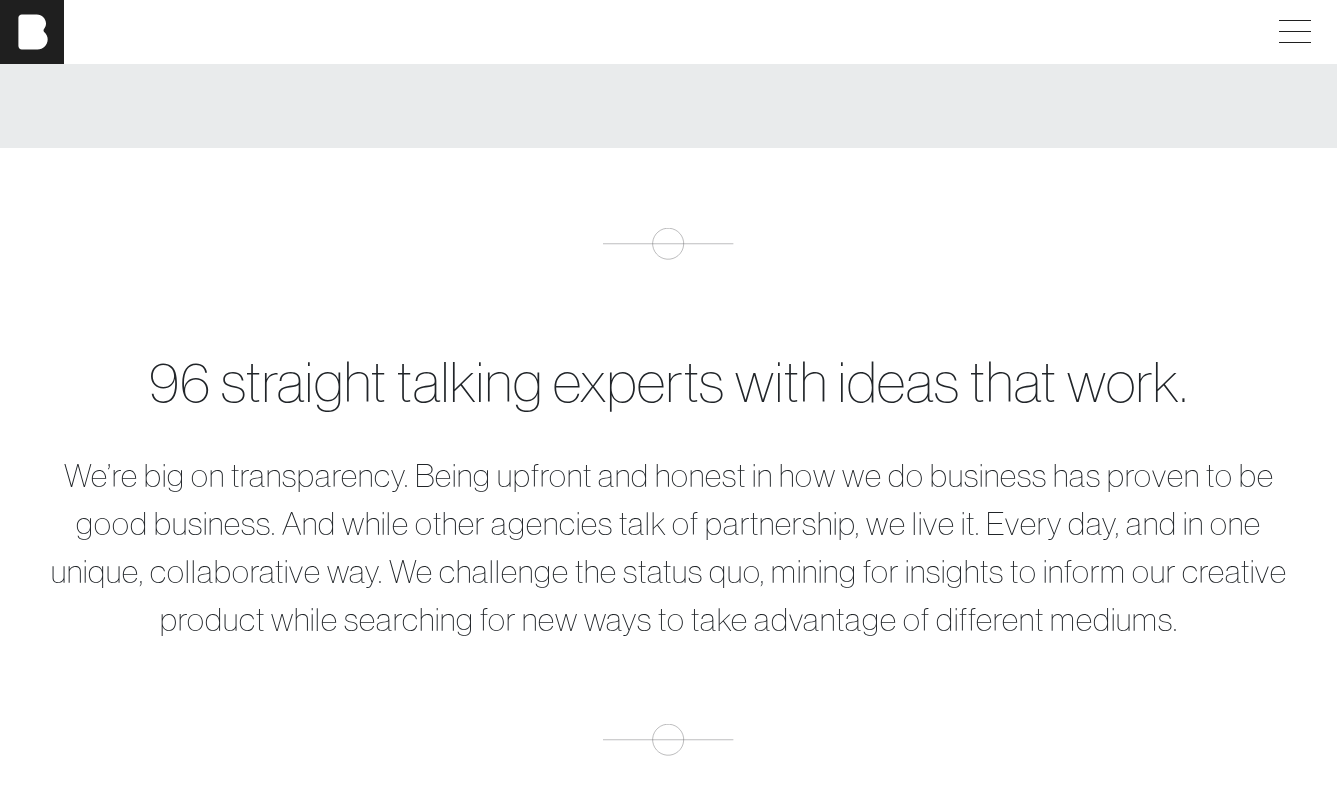 scroll, scrollTop: 672, scrollLeft: 0, axis: vertical 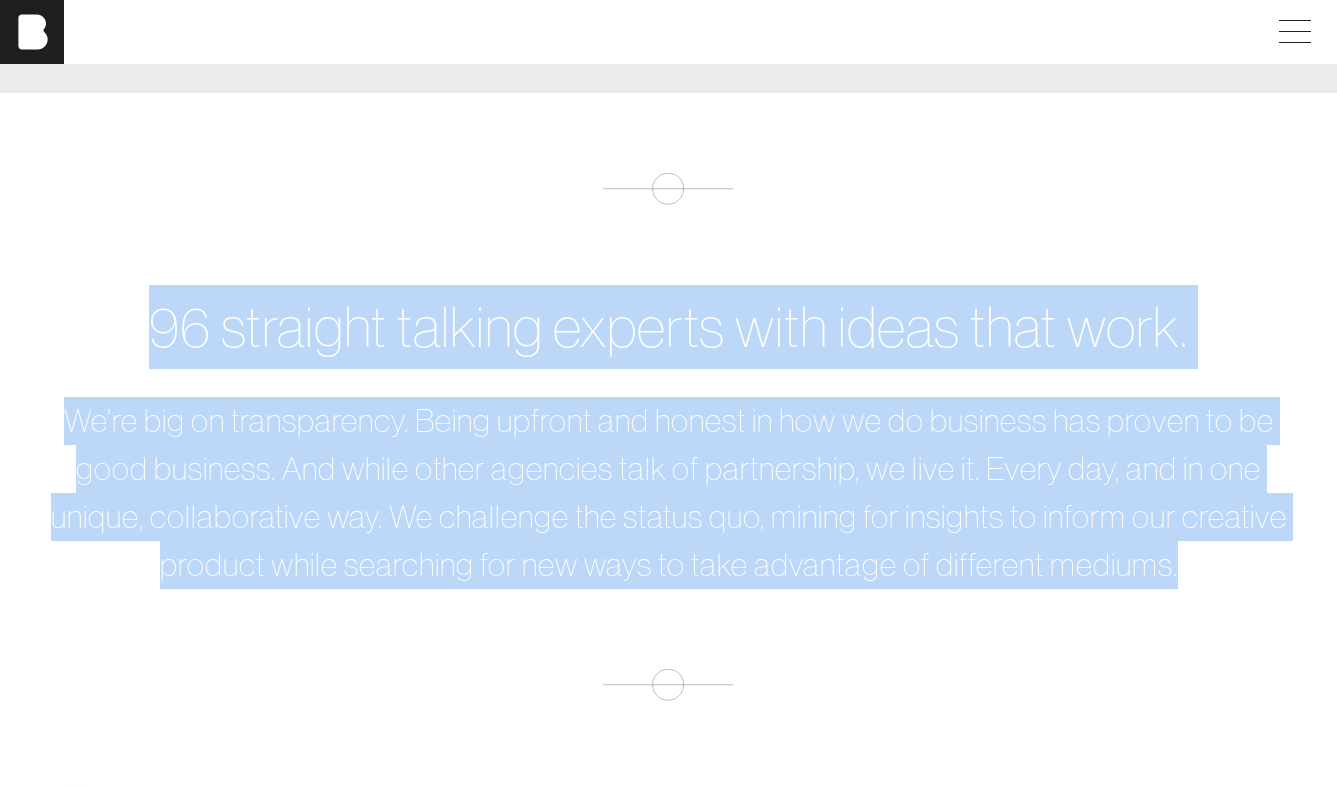 drag, startPoint x: 746, startPoint y: 271, endPoint x: 953, endPoint y: 625, distance: 410.07925 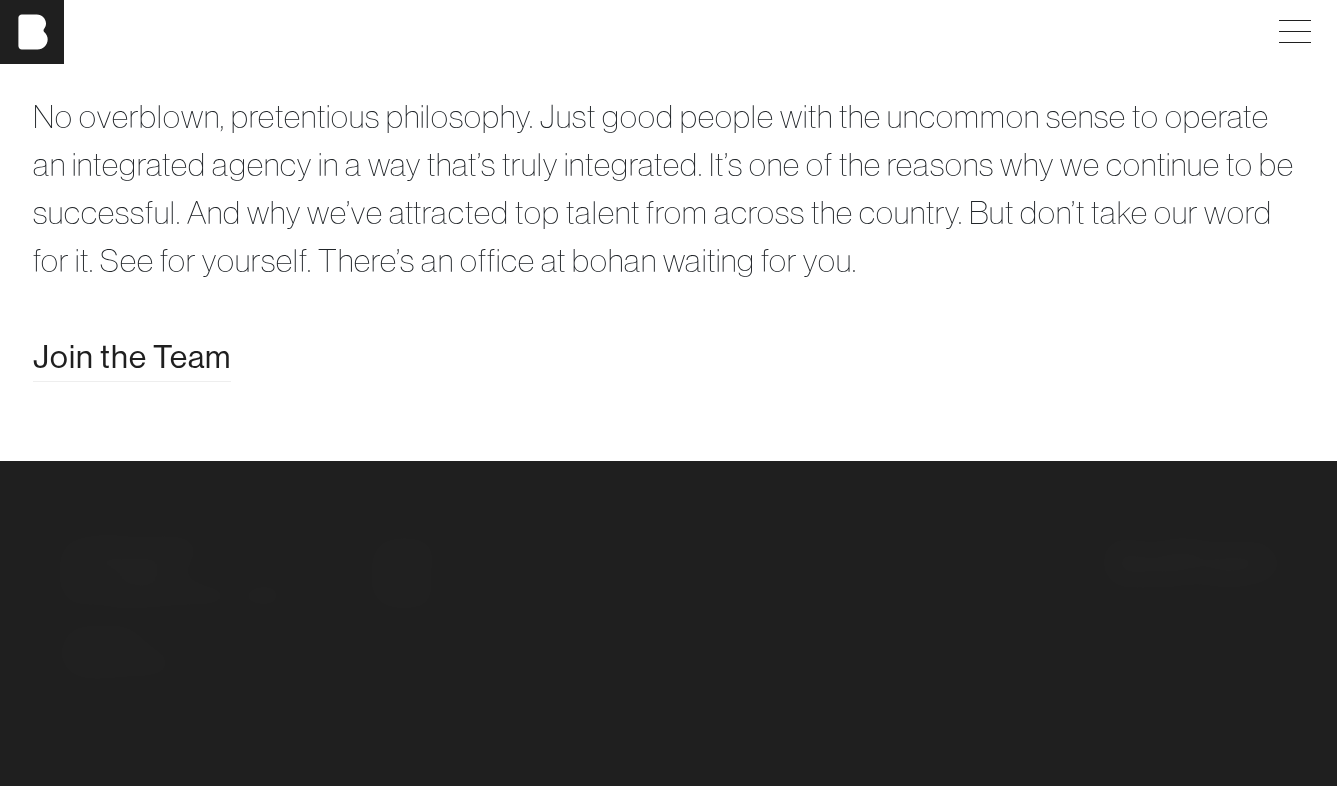 scroll, scrollTop: 3856, scrollLeft: 0, axis: vertical 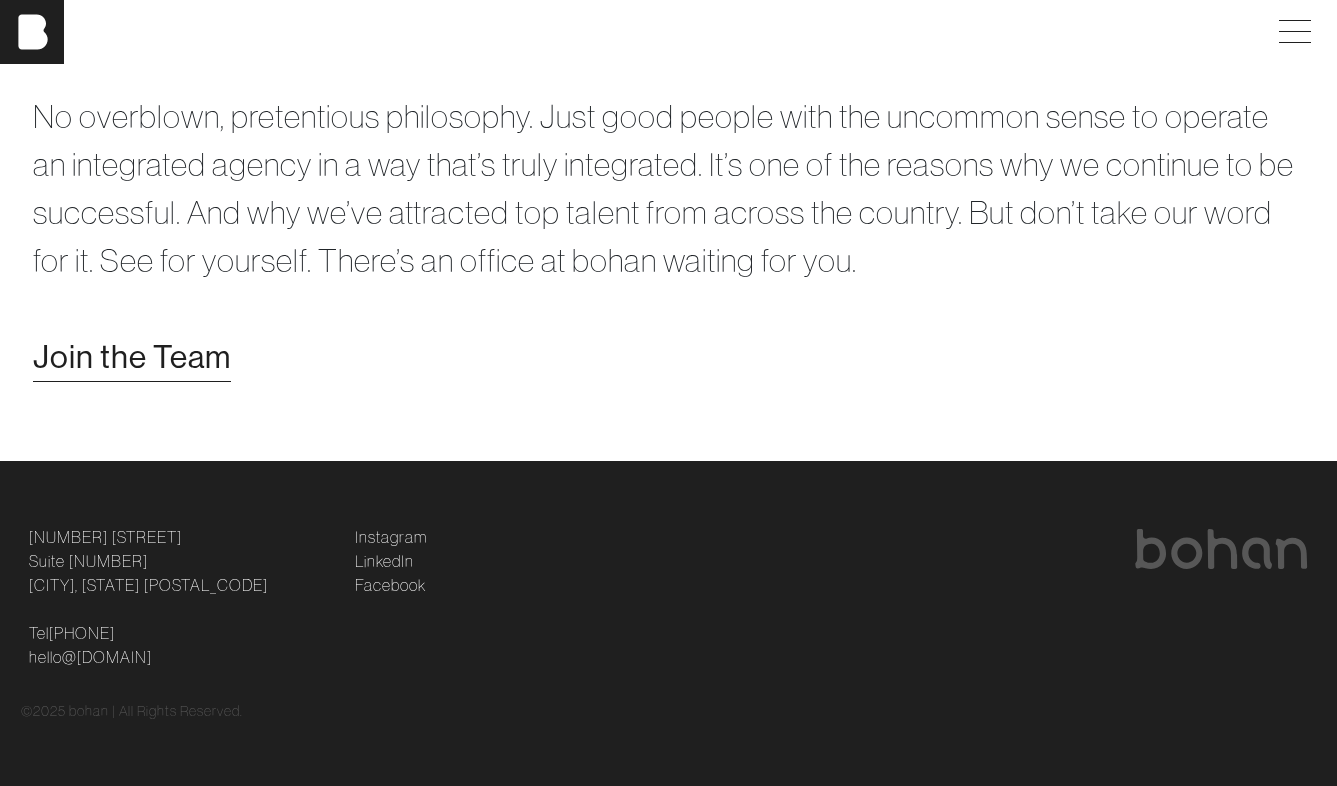 click on "Join the Team" at bounding box center (132, 357) 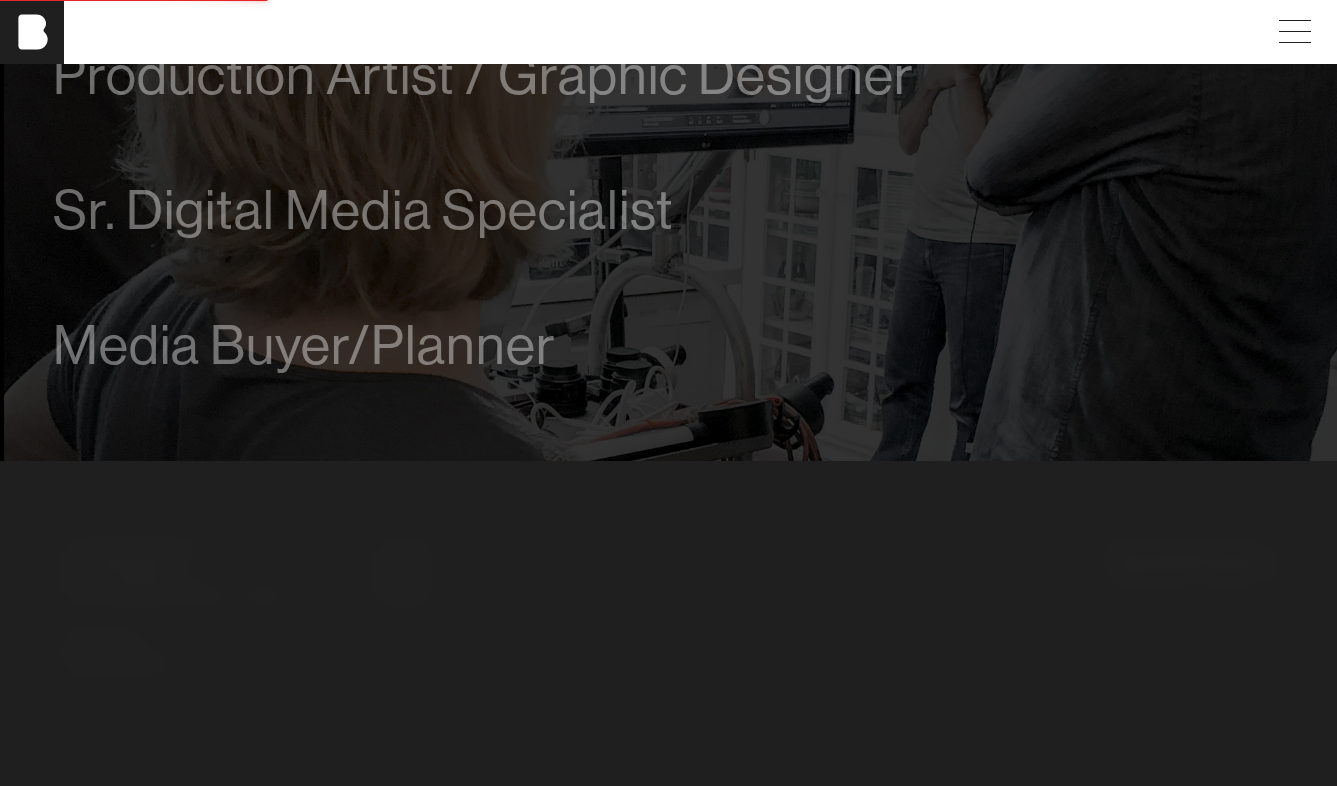 scroll, scrollTop: 0, scrollLeft: 0, axis: both 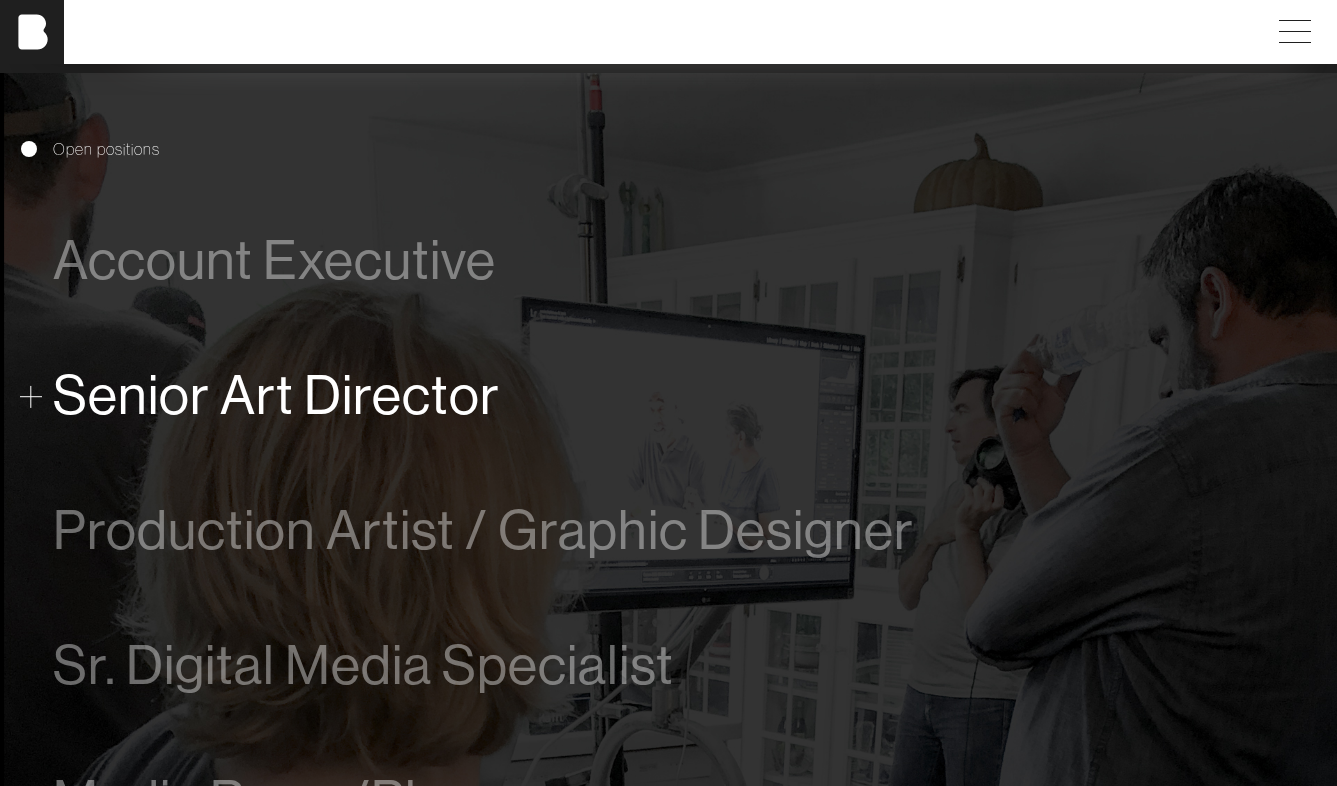 click on "Senior Art Director" at bounding box center [276, 395] 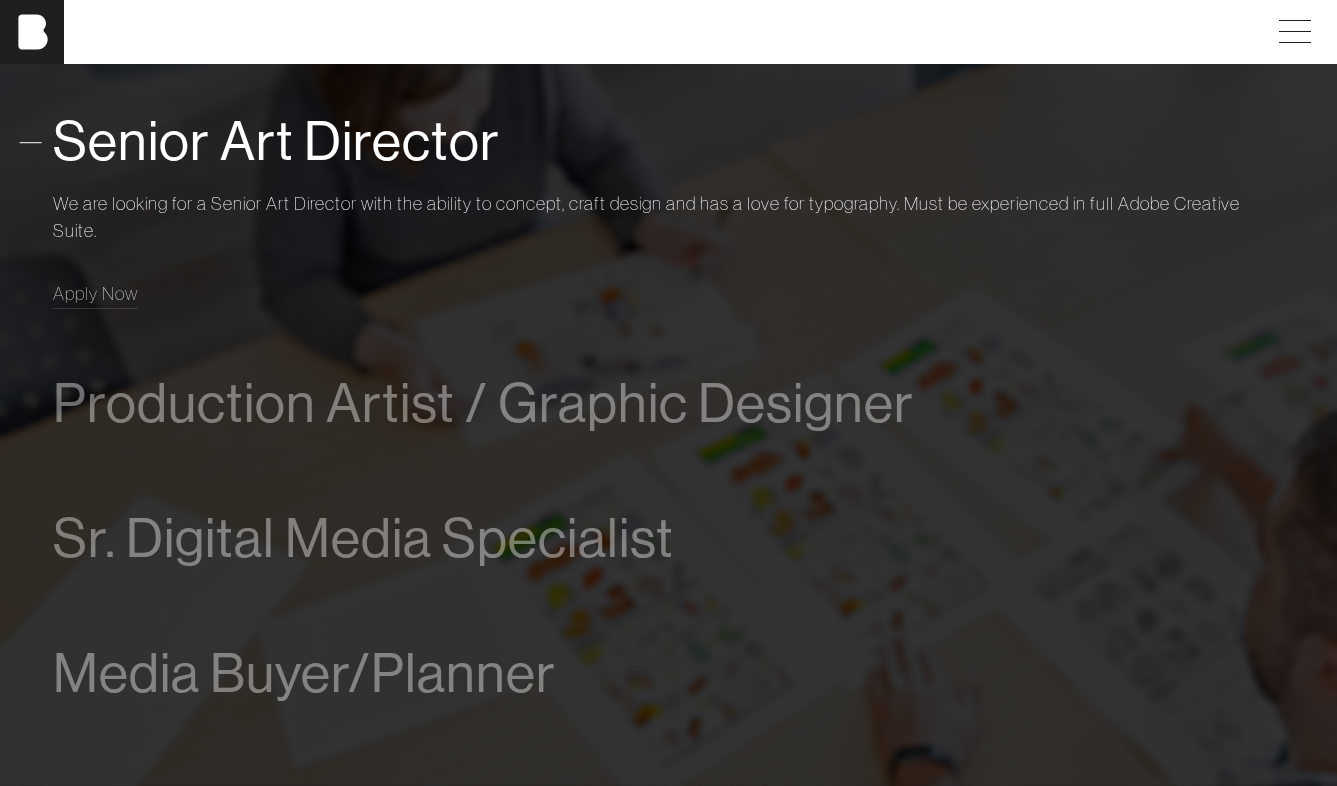 scroll, scrollTop: 1256, scrollLeft: 0, axis: vertical 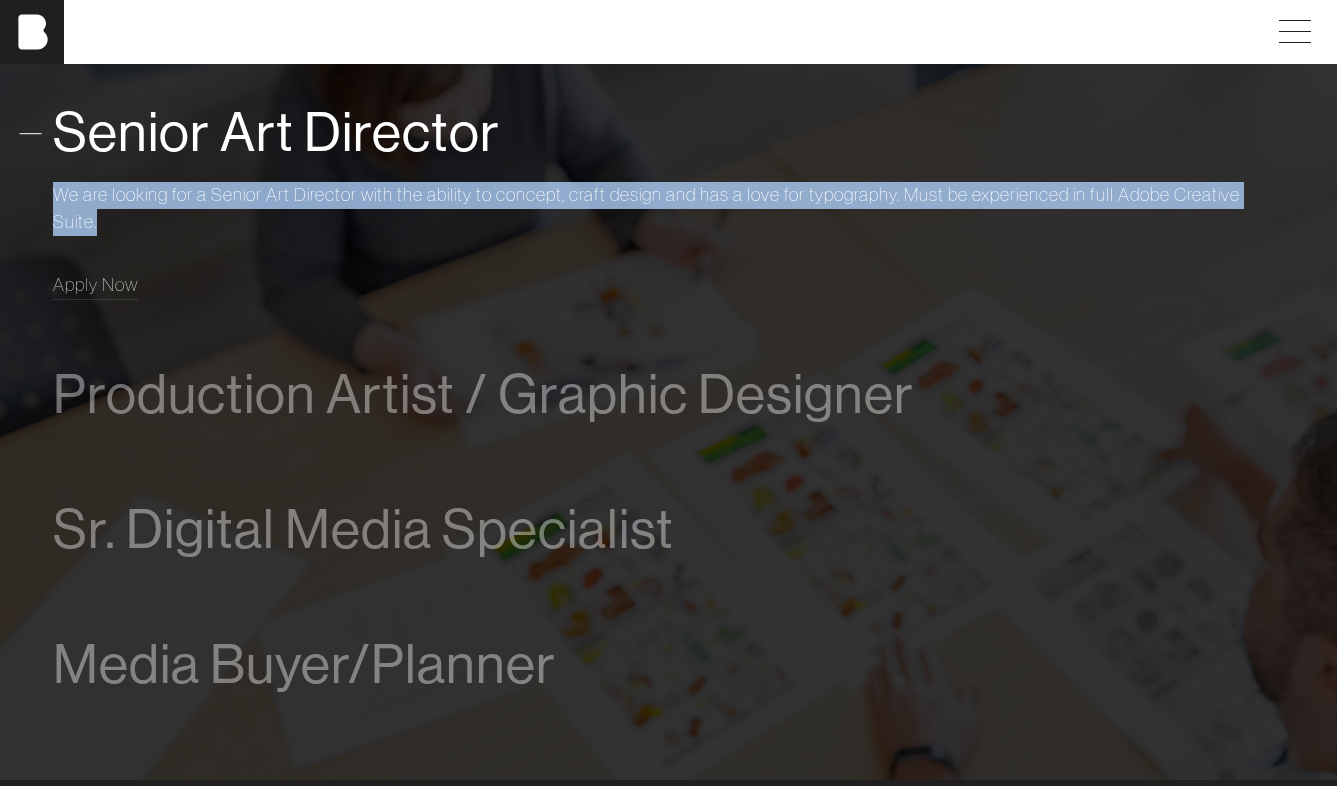 drag, startPoint x: 563, startPoint y: 169, endPoint x: 544, endPoint y: 244, distance: 77.36925 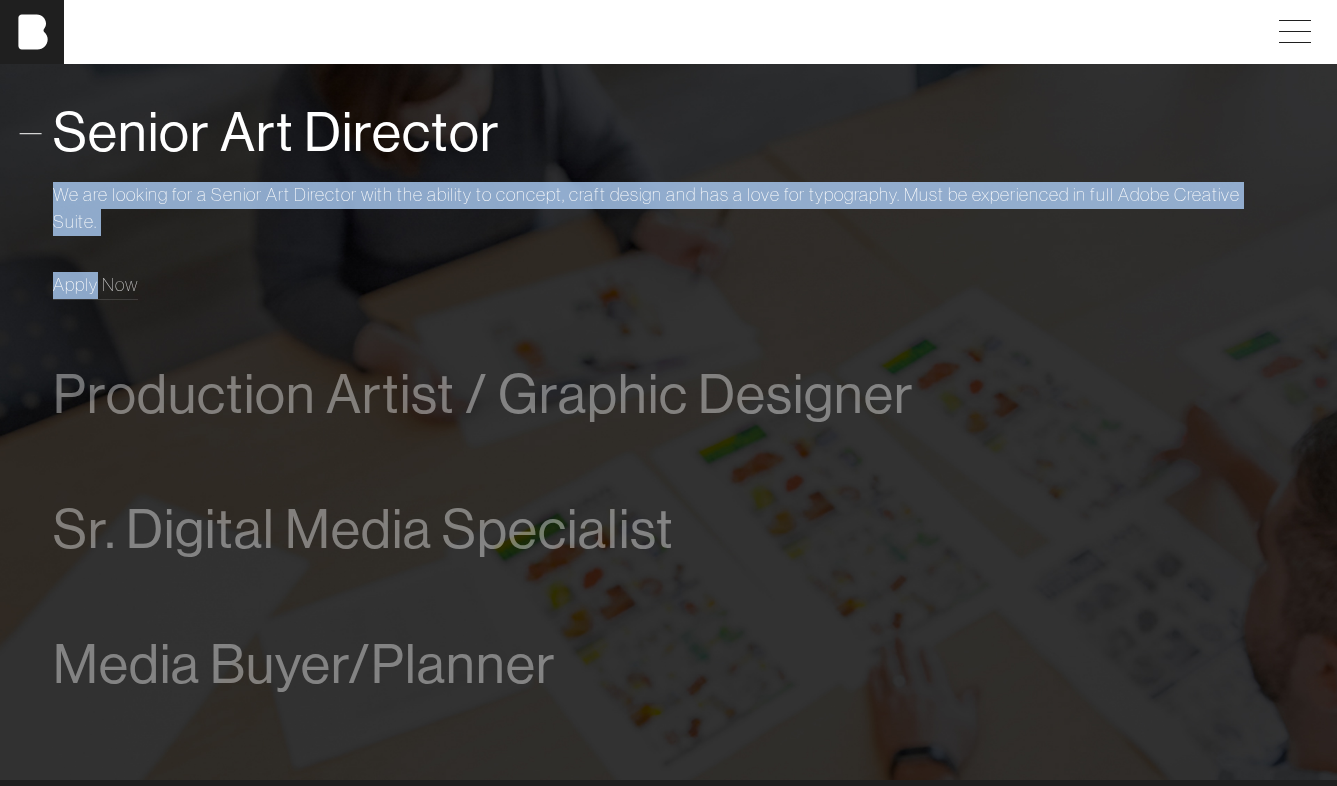 drag, startPoint x: 544, startPoint y: 244, endPoint x: 542, endPoint y: 179, distance: 65.03076 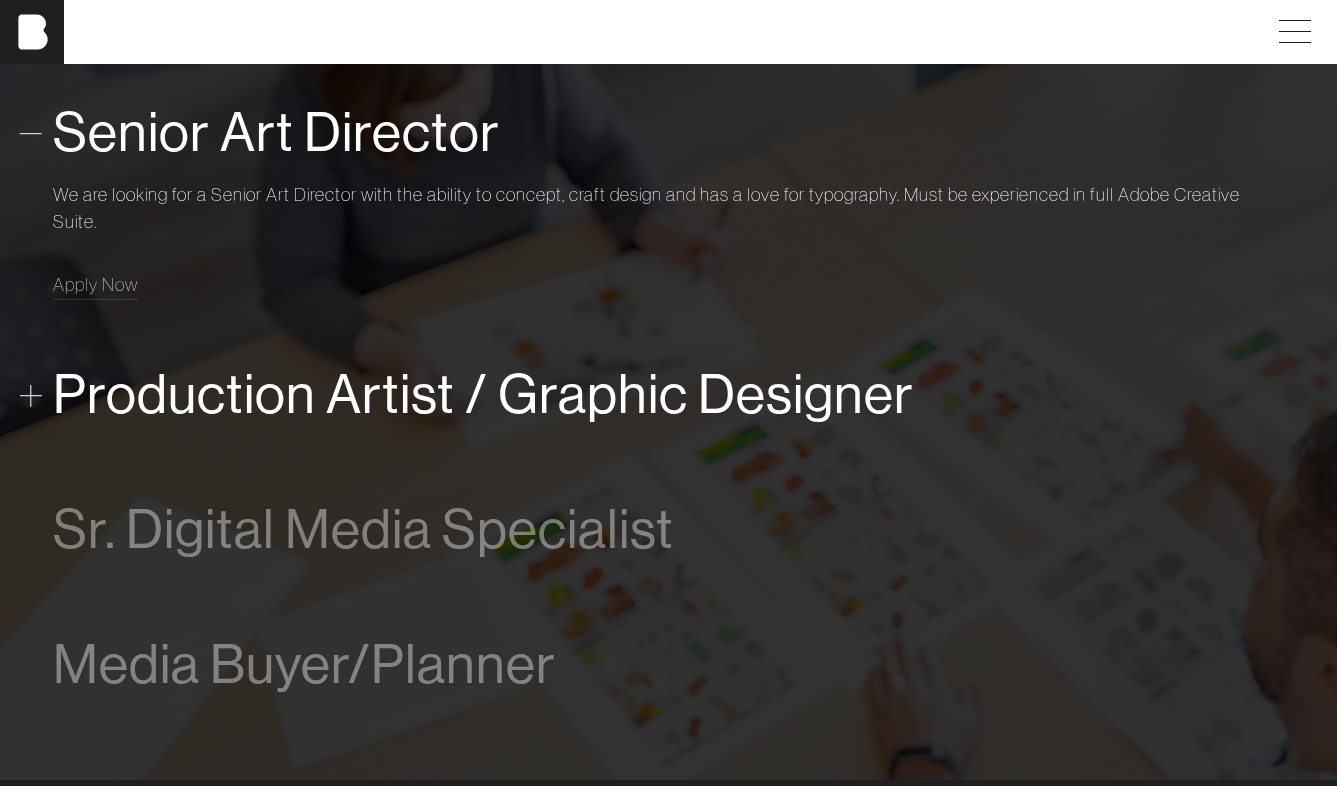 click on "Production Artist / Graphic Designer" at bounding box center [483, 394] 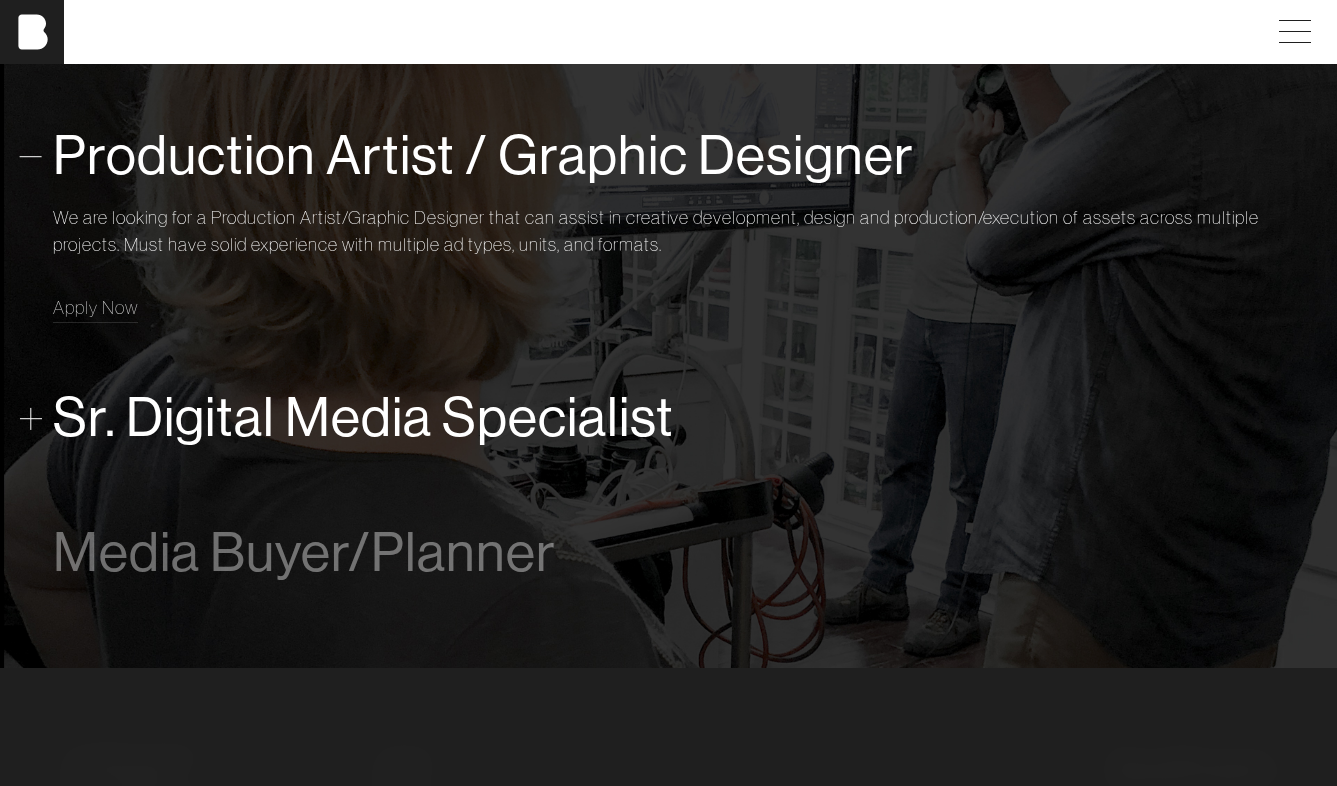 scroll, scrollTop: 1374, scrollLeft: 0, axis: vertical 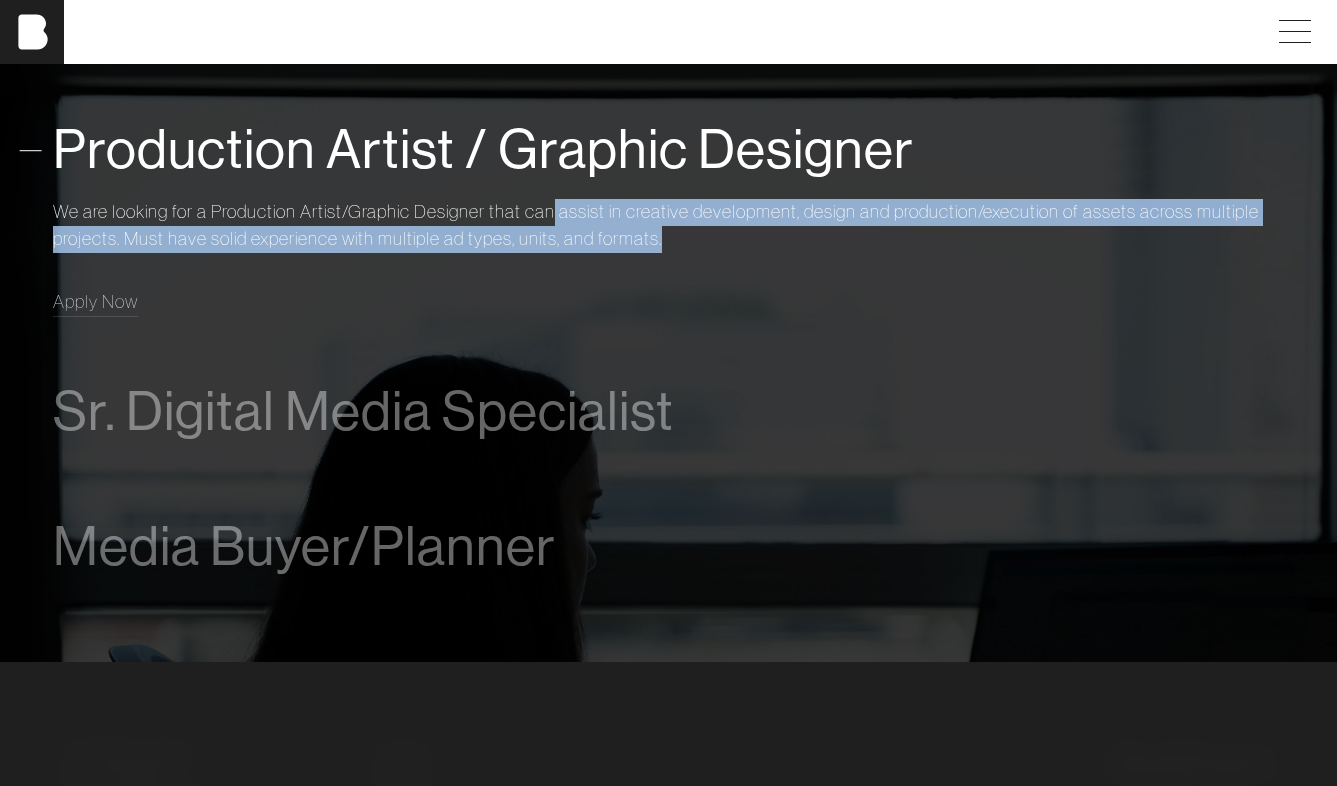 drag, startPoint x: 556, startPoint y: 200, endPoint x: 608, endPoint y: 261, distance: 80.1561 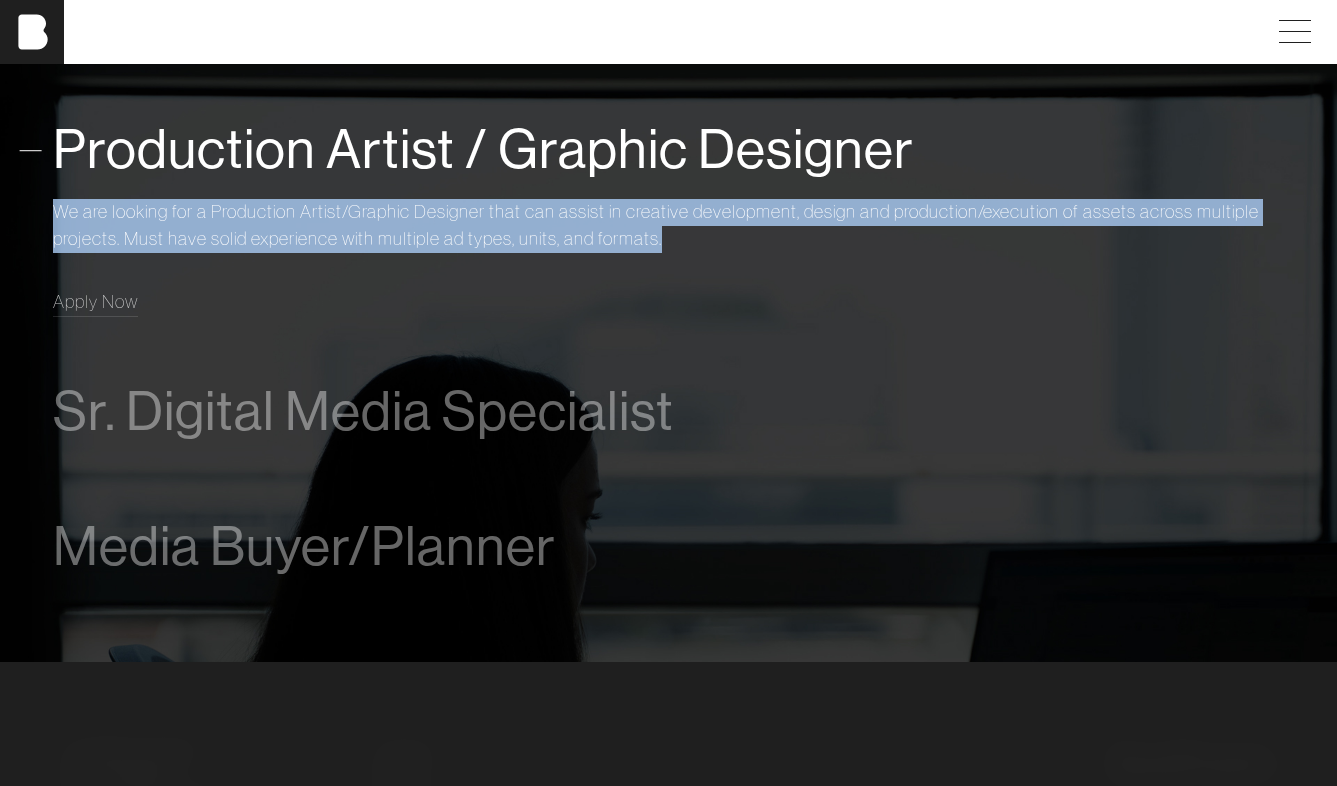 drag, startPoint x: 645, startPoint y: 261, endPoint x: 553, endPoint y: 195, distance: 113.22544 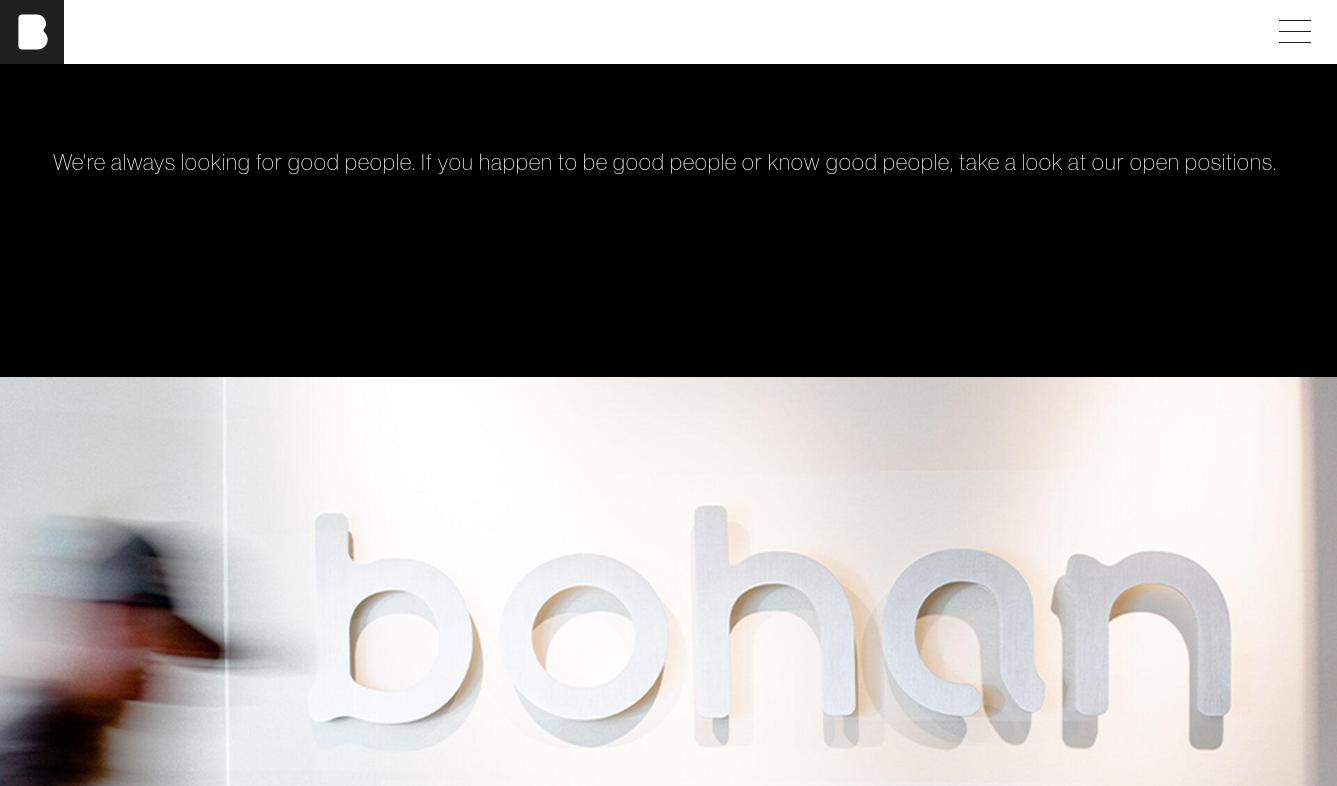 scroll, scrollTop: 0, scrollLeft: 0, axis: both 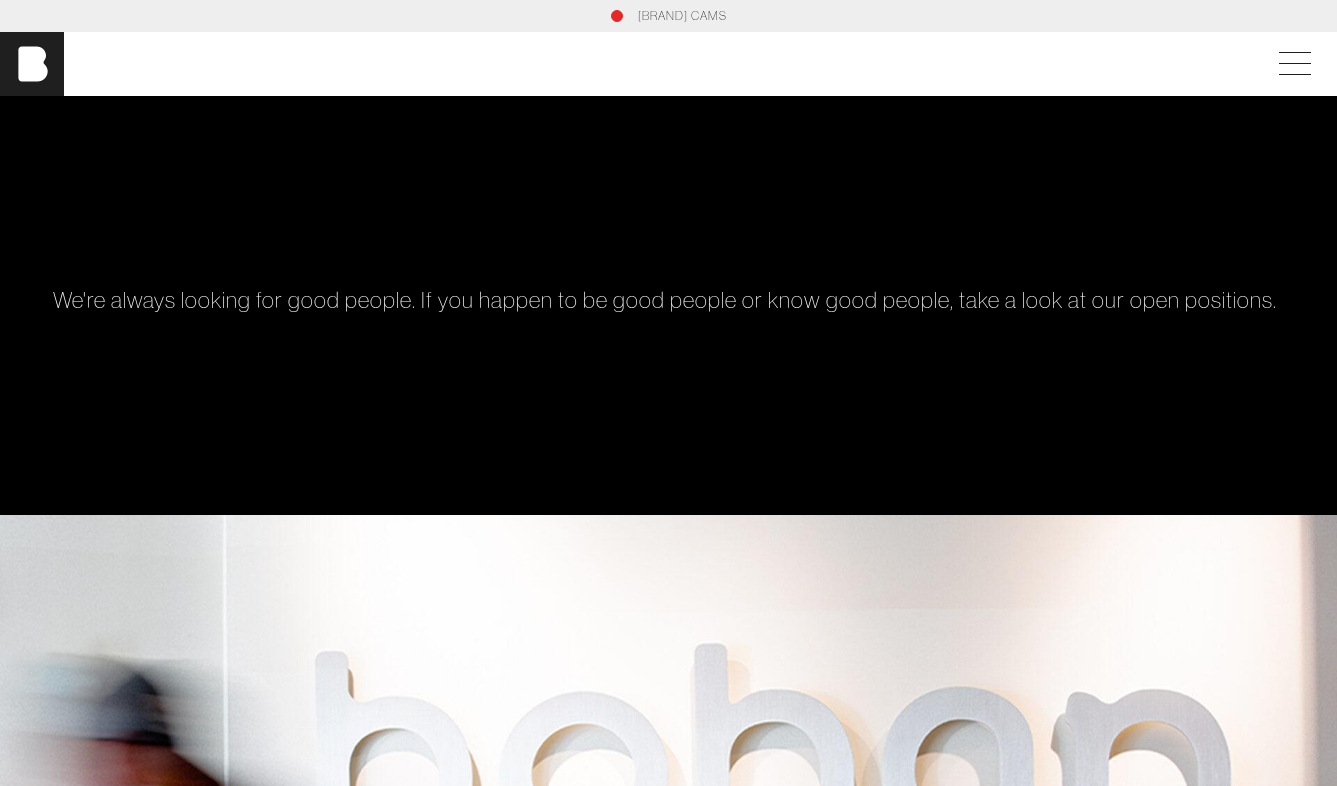 click on "[BRAND] CAMS" at bounding box center (682, 16) 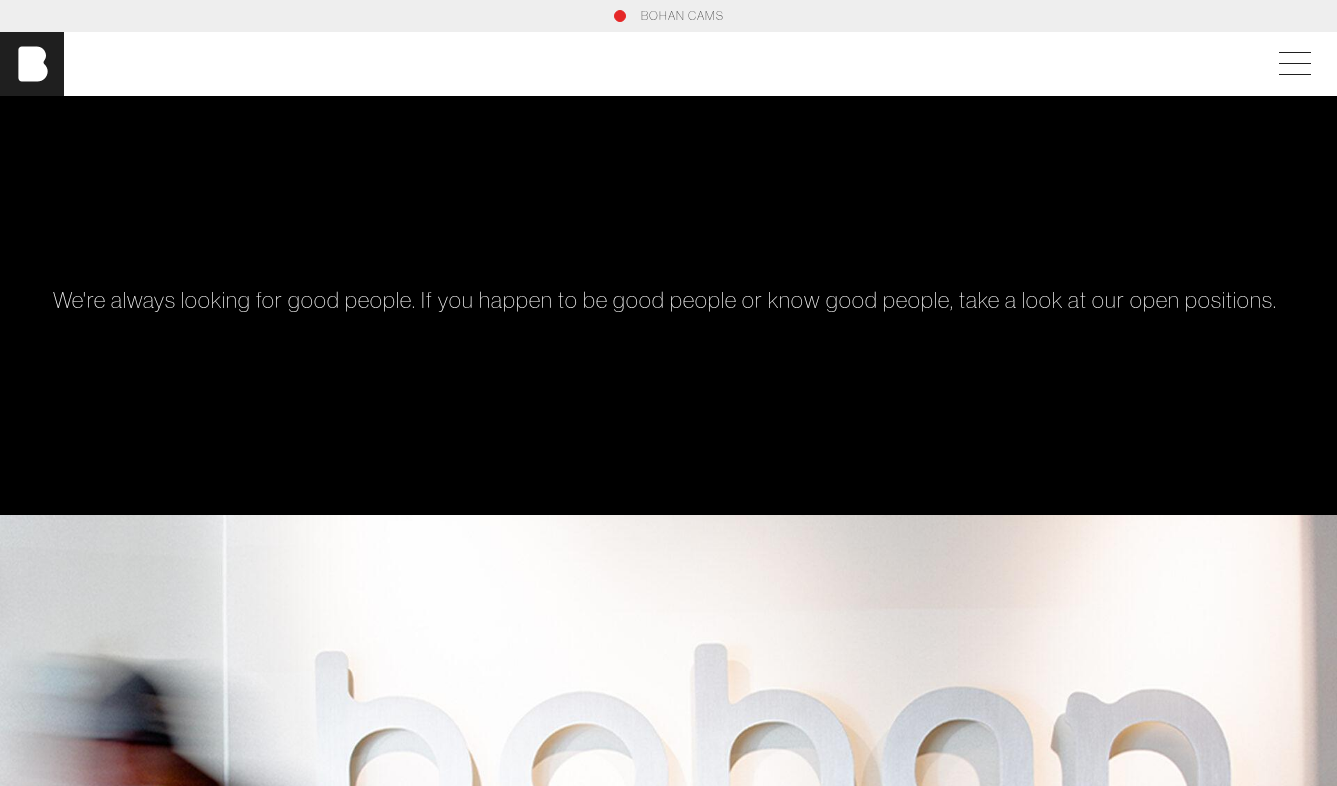scroll, scrollTop: 0, scrollLeft: 0, axis: both 